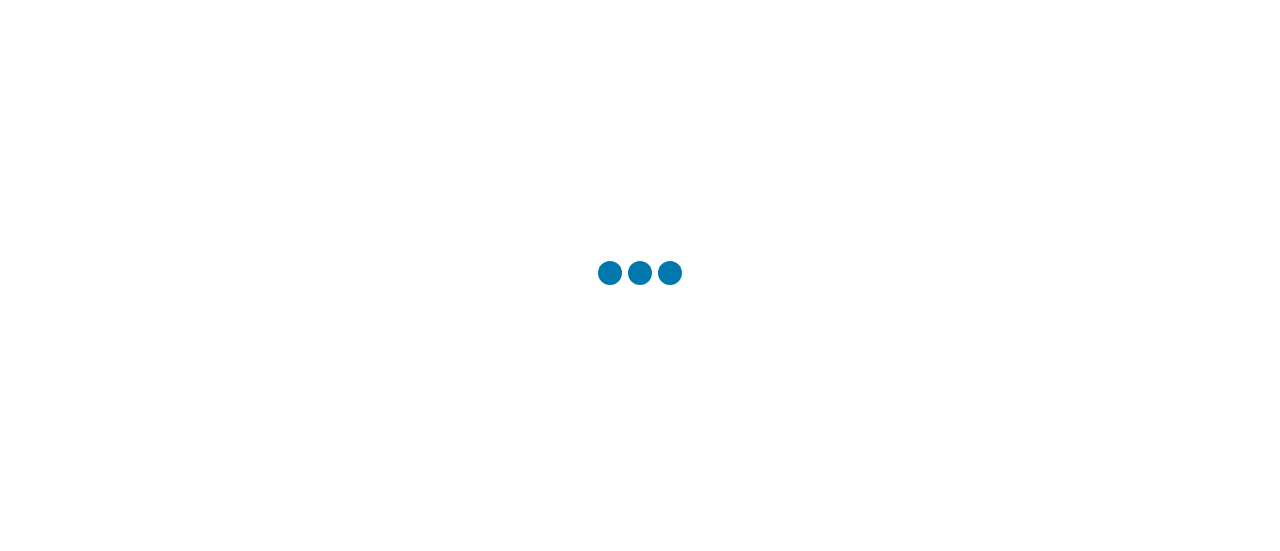 scroll, scrollTop: 0, scrollLeft: 0, axis: both 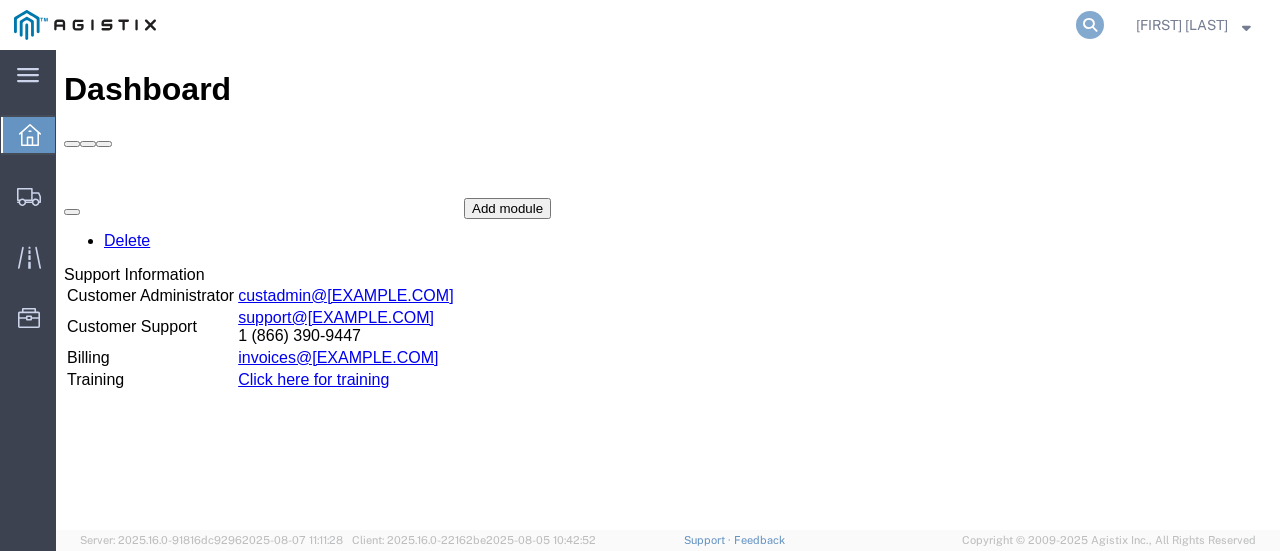 click 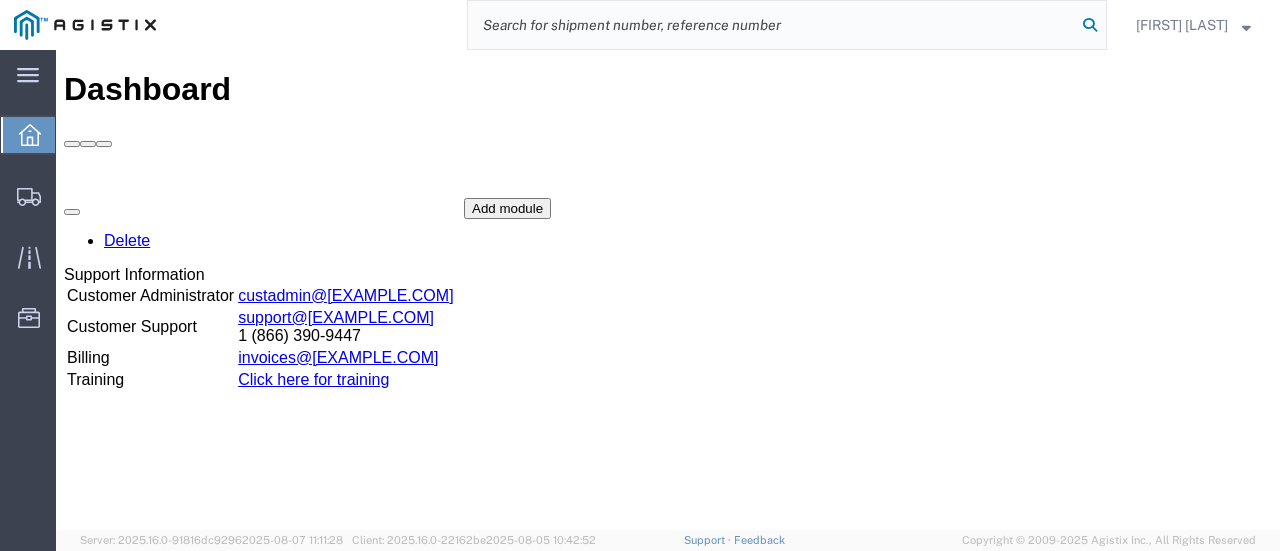 paste on "56025616" 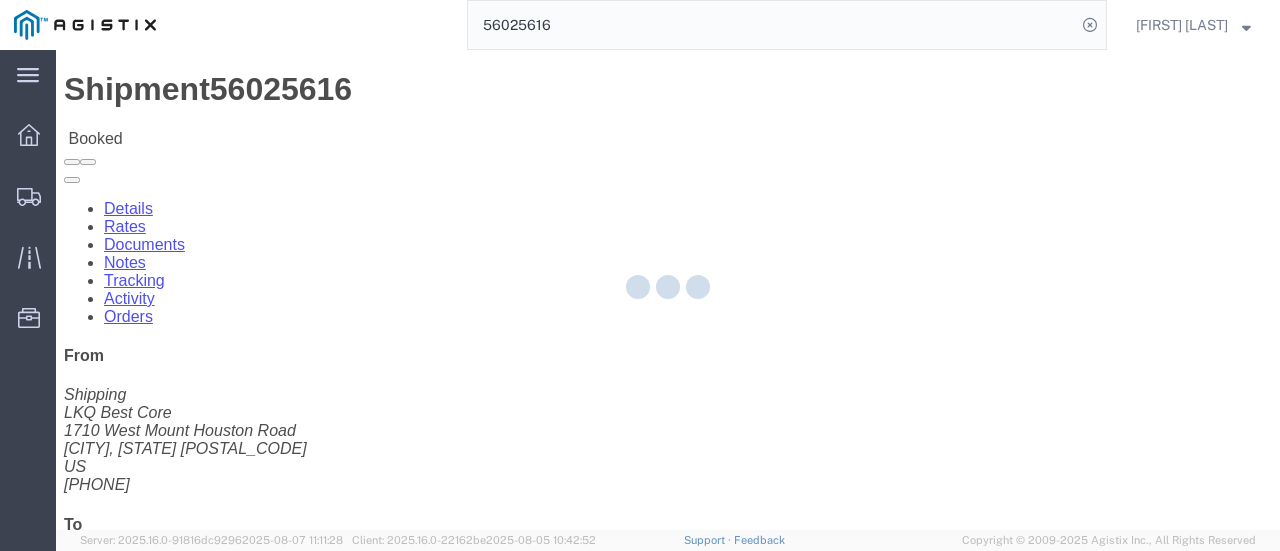 drag, startPoint x: 217, startPoint y: 141, endPoint x: 161, endPoint y: 91, distance: 75.073296 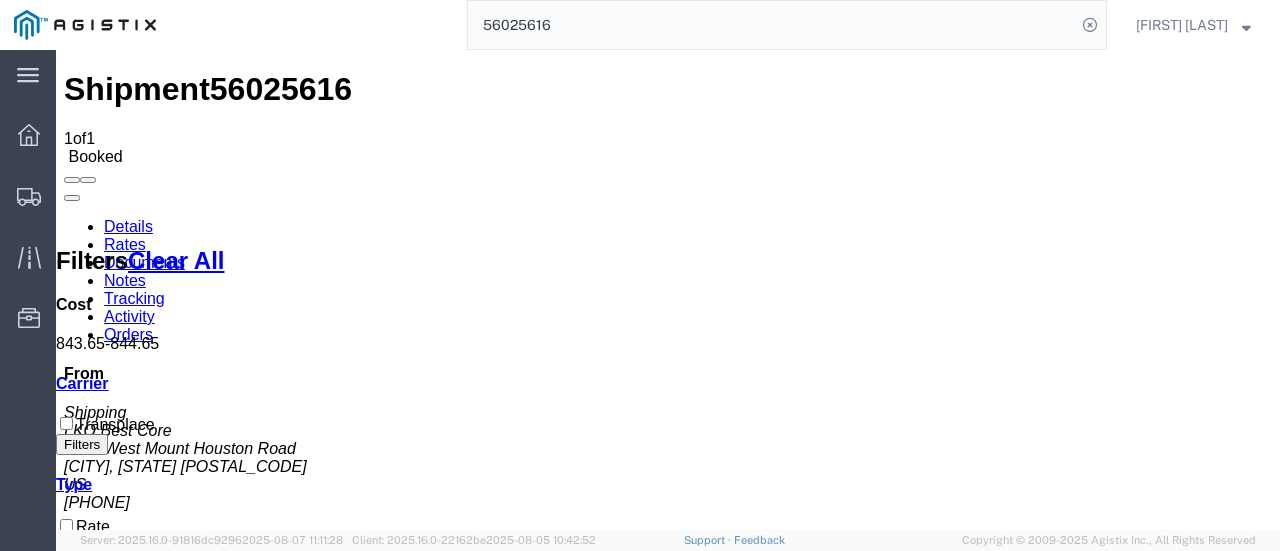 click on "56025616" 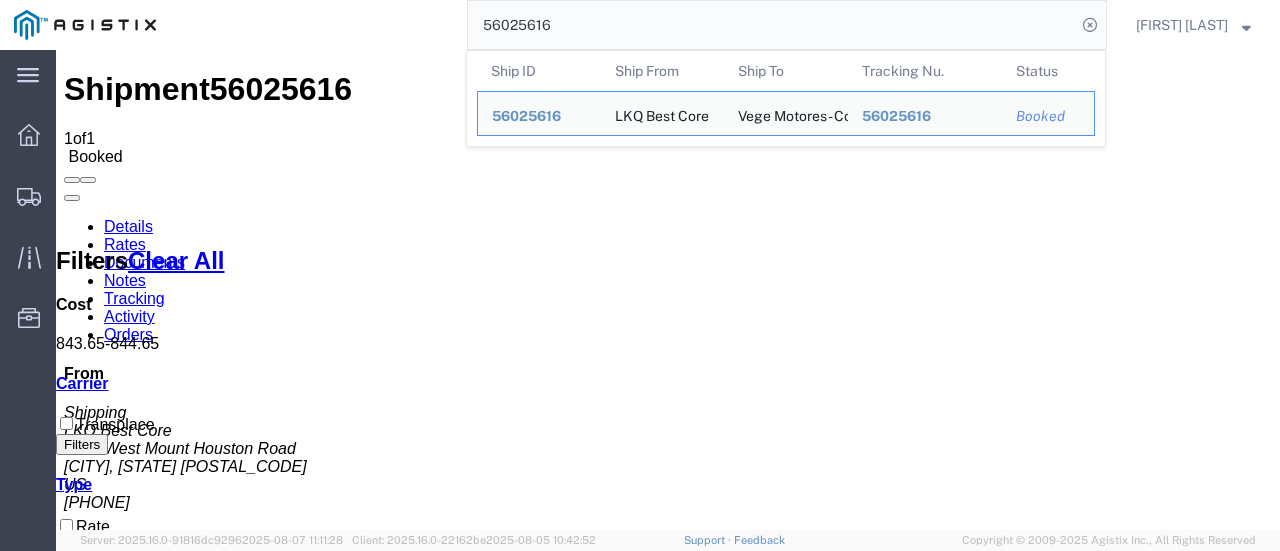 click on "56025616" 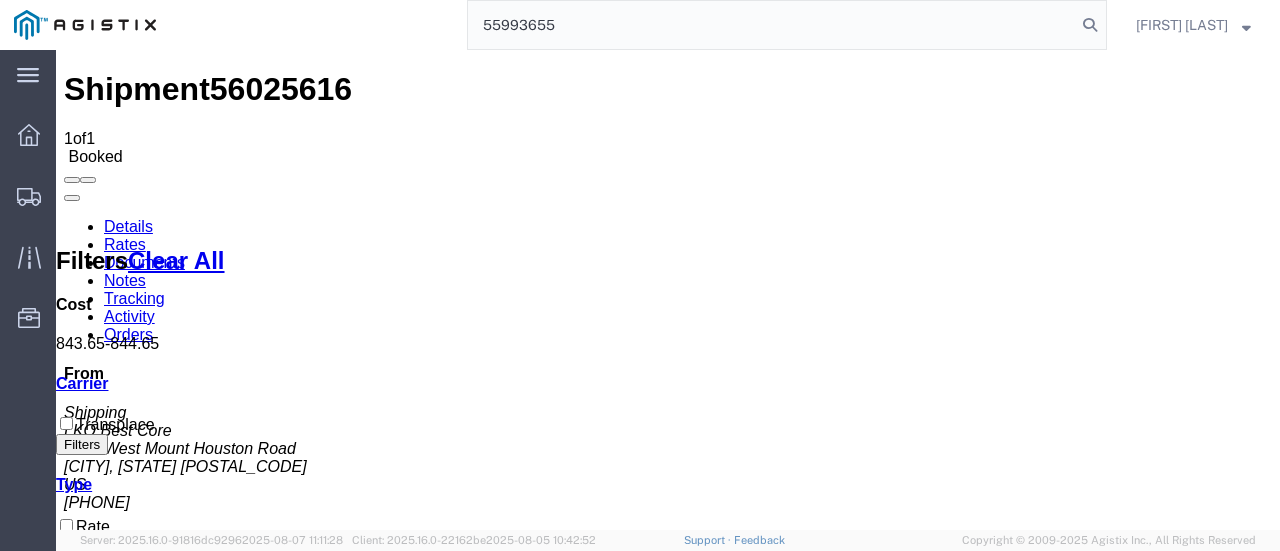 click on "55993655" 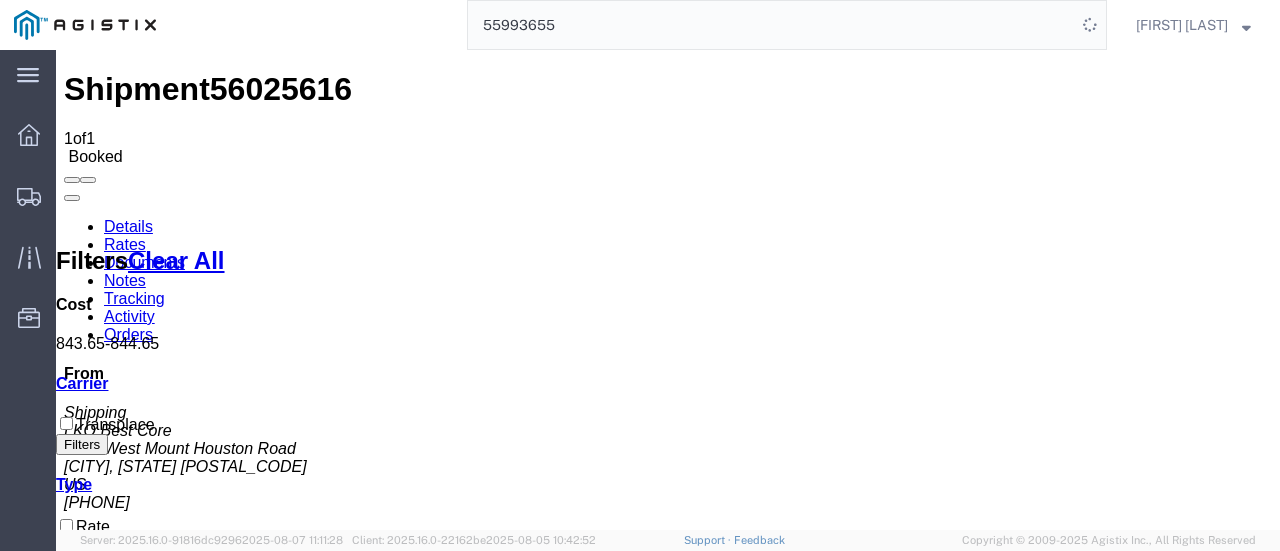 click on "55993655" 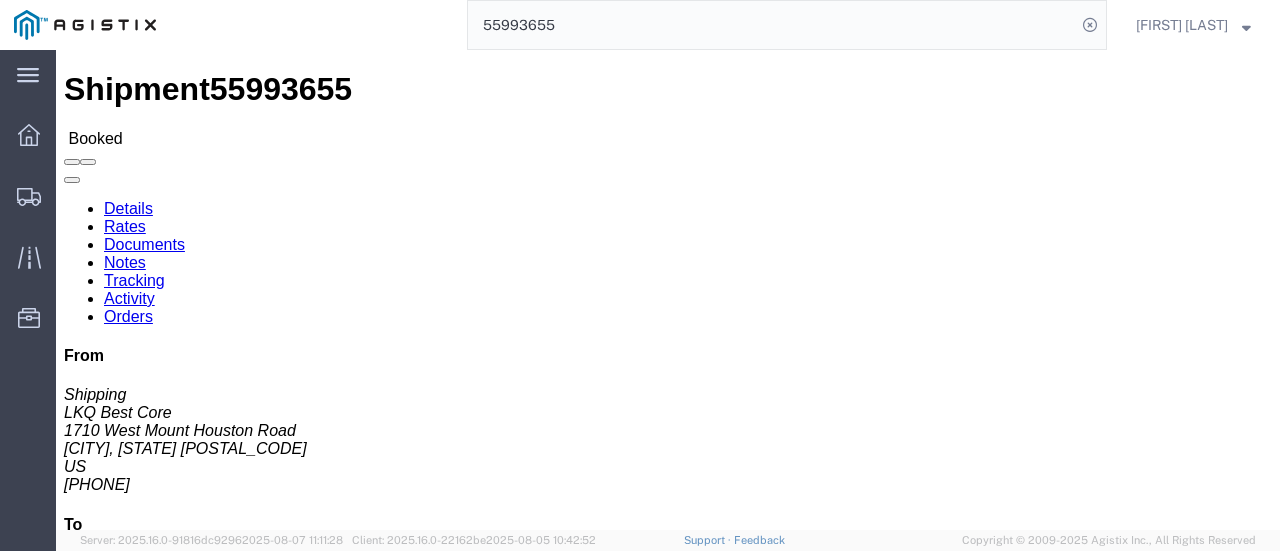 click on "Rates" 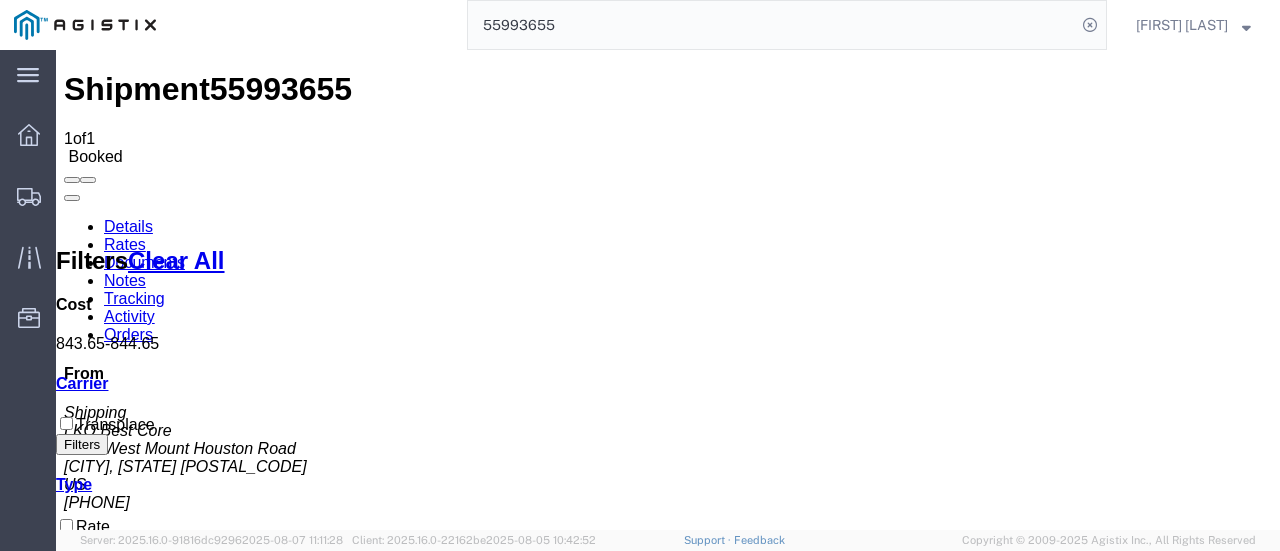 click on "55993655" 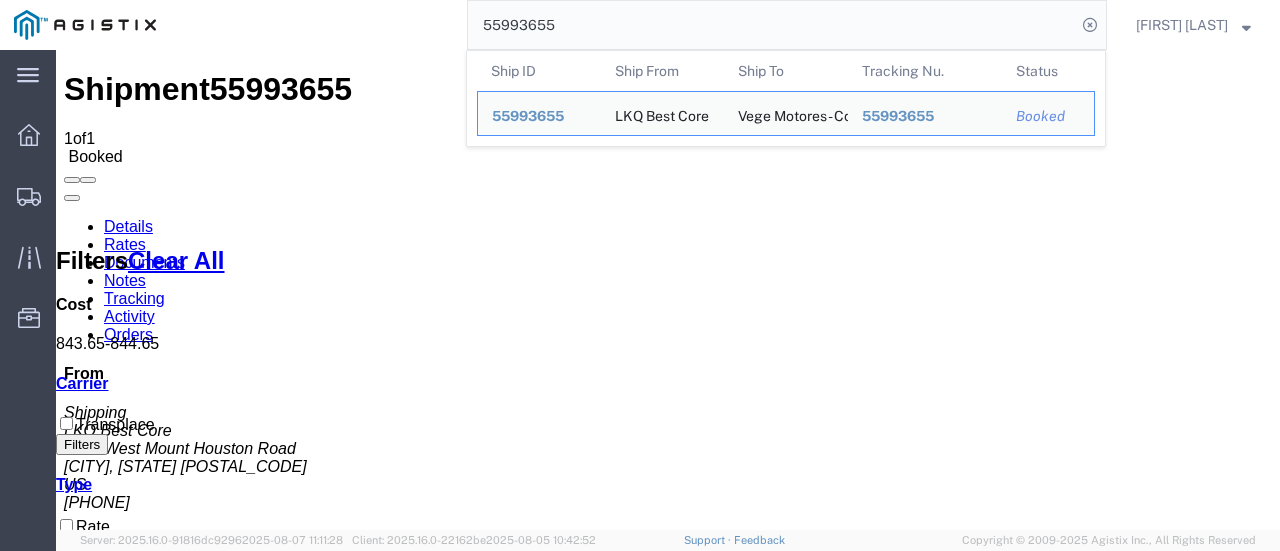 click on "55993655" 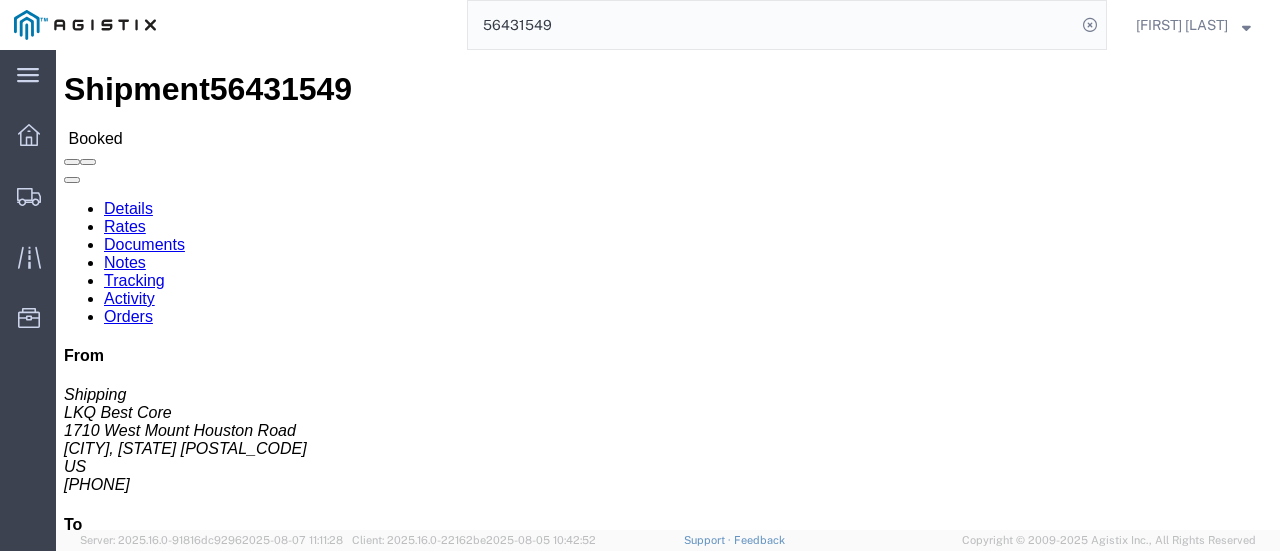 click on "Rates" 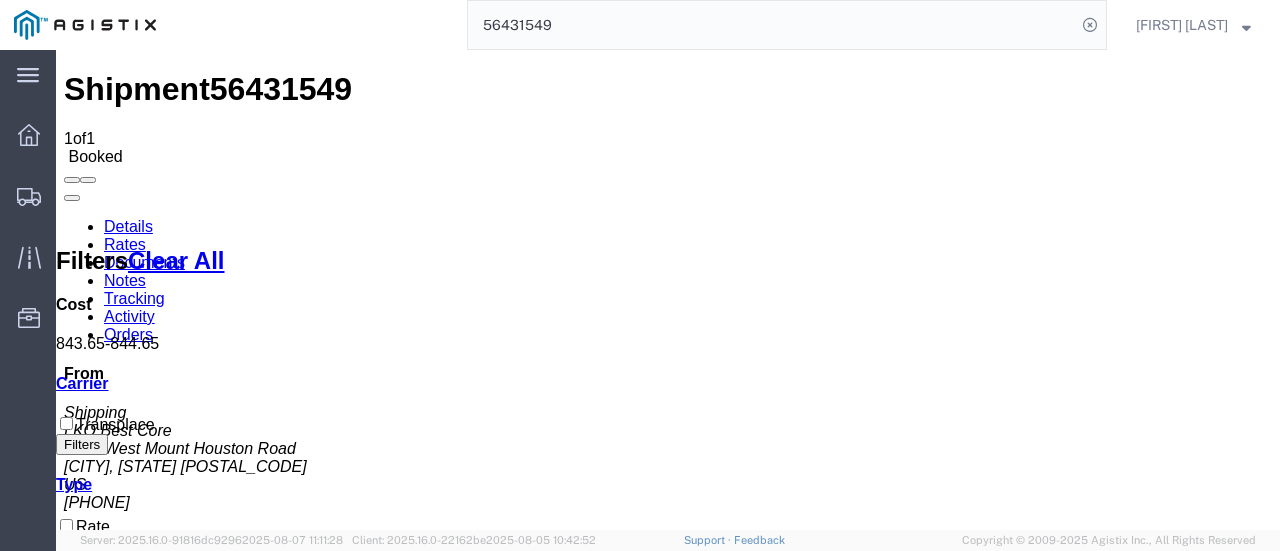 click on "56431549" 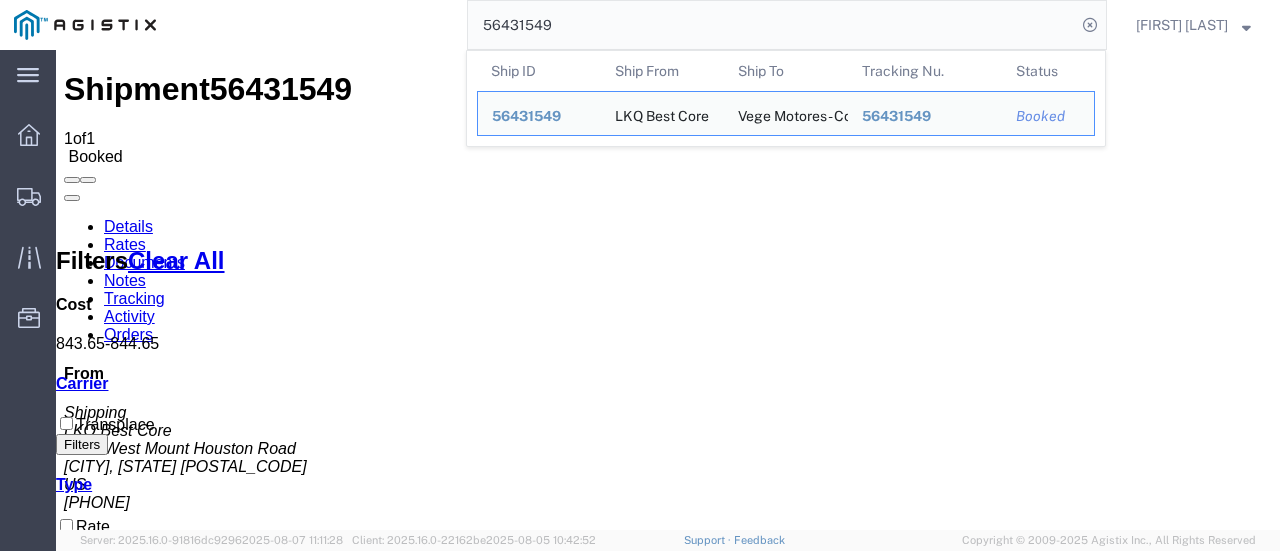 click on "56431549" 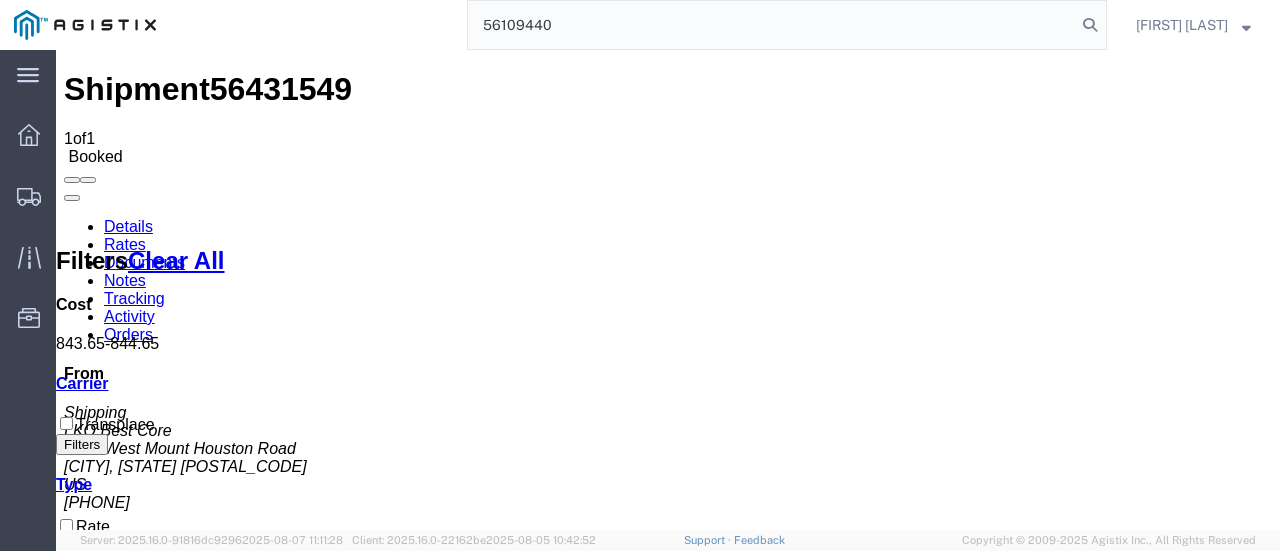 type on "56109440" 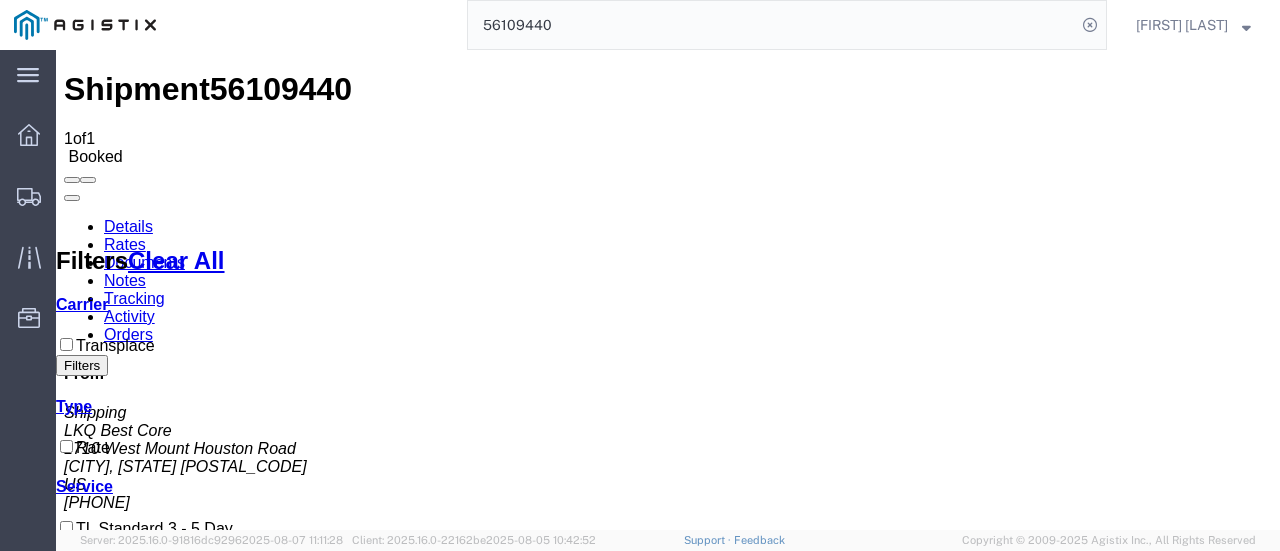 click on "Contract Rate" at bounding box center (482, 1446) 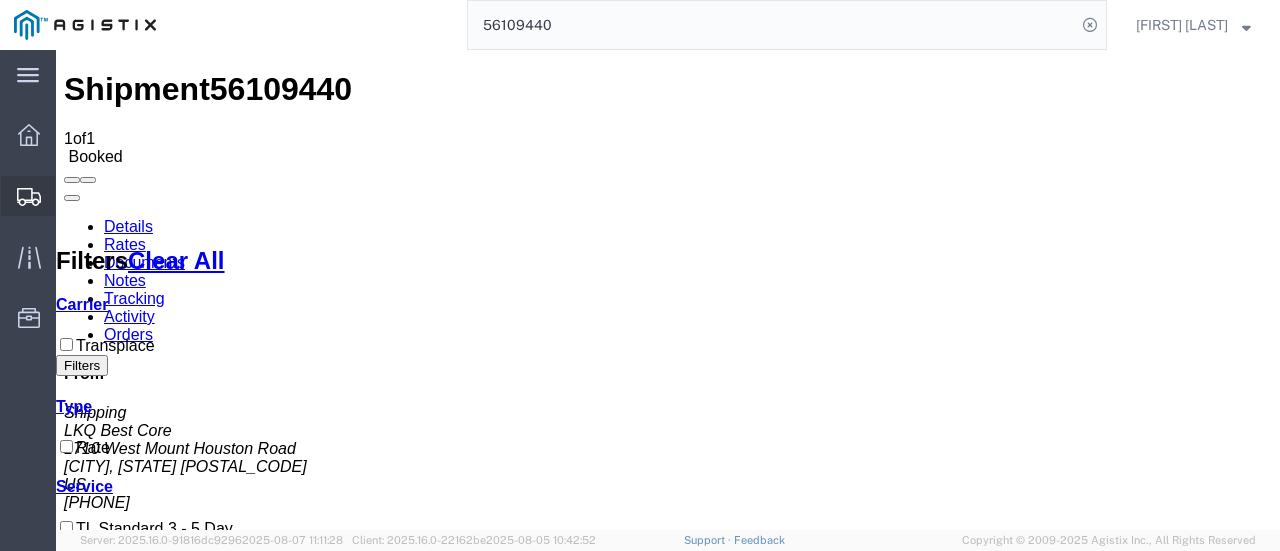 click 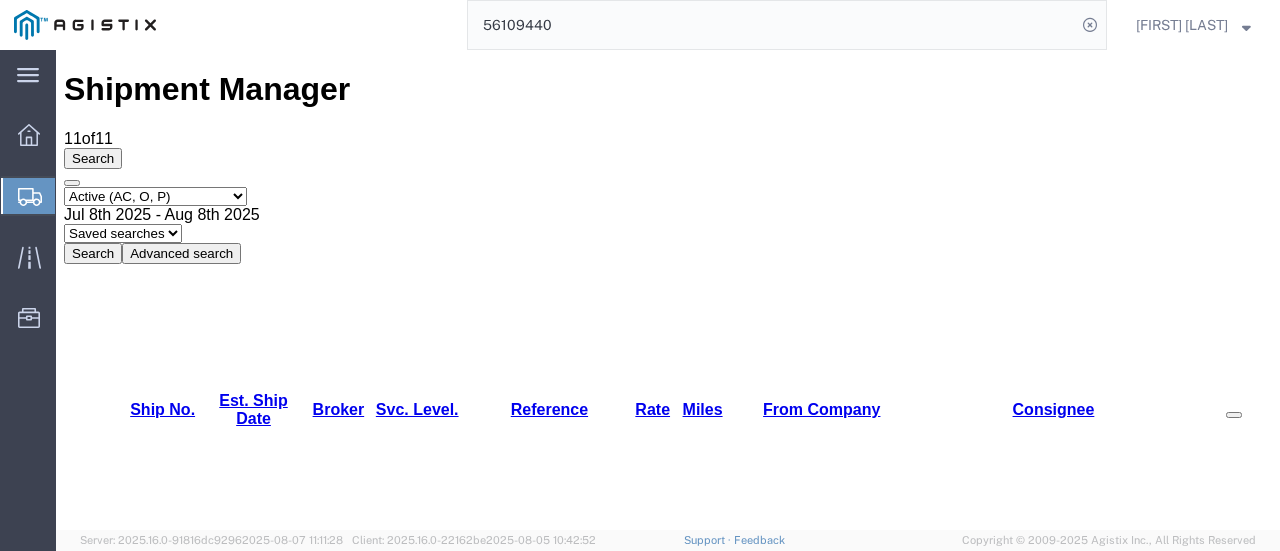 click on "Select status
Active (AC, O, P) All Approved Awaiting Confirmation (AC) Booked Canceled Closed Delivered Denied Expired Ignored Lost On Hold Open (O) Partial Delivery Pending (P) Shipped Withdrawn" at bounding box center [155, 196] 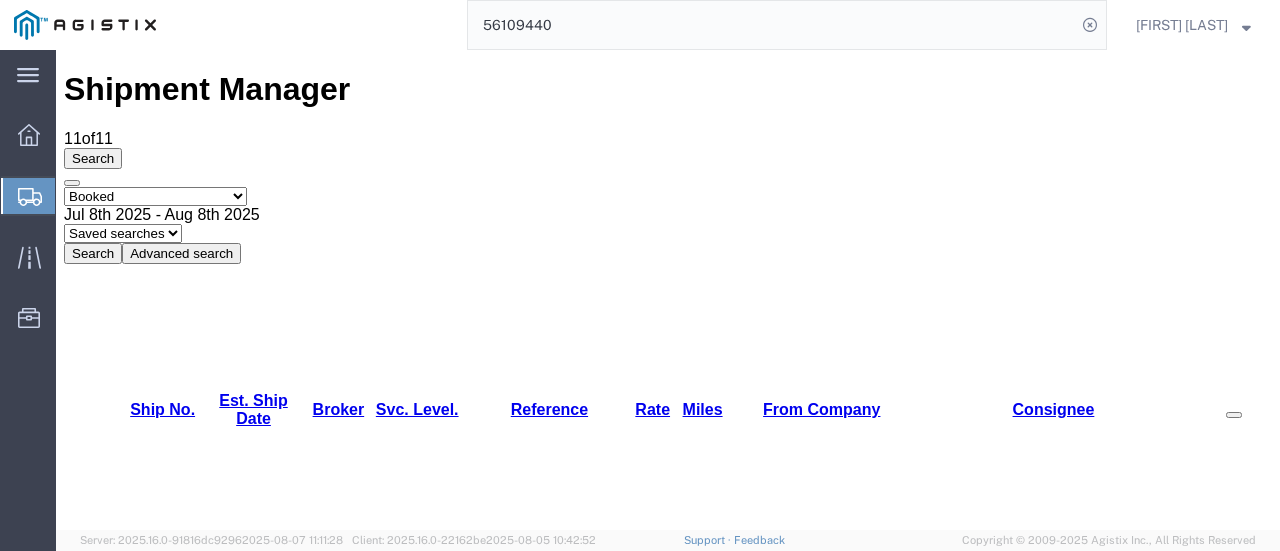 click on "Select status
Active (AC, O, P) All Approved Awaiting Confirmation (AC) Booked Canceled Closed Delivered Denied Expired Ignored Lost On Hold Open (O) Partial Delivery Pending (P) Shipped Withdrawn" at bounding box center [155, 196] 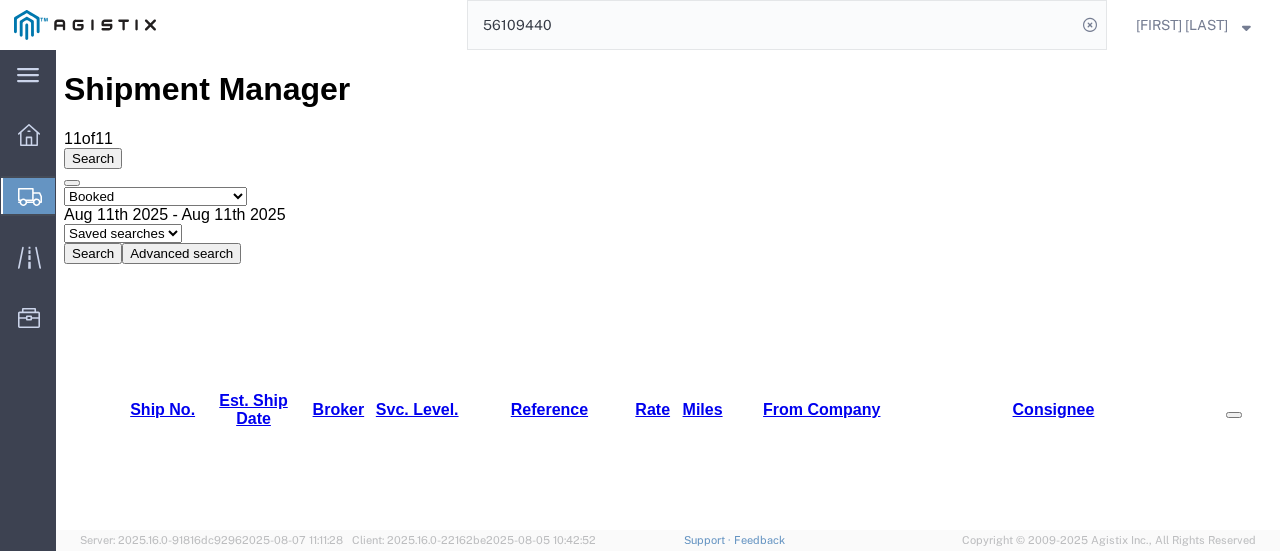 click on "Search" at bounding box center [93, 253] 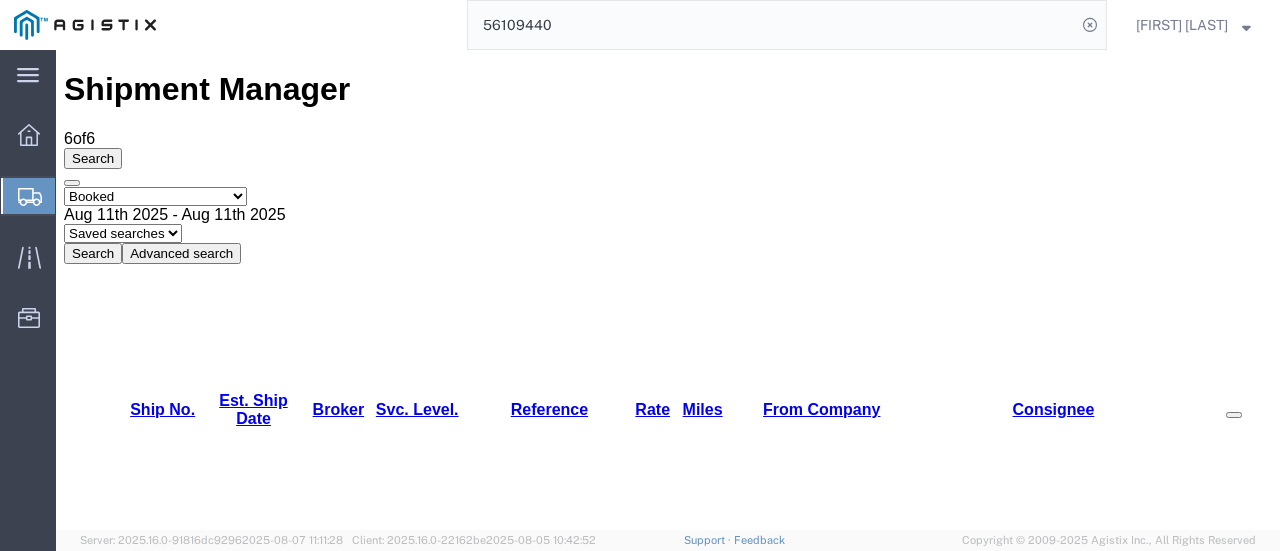 click on "LKQ Best Core" at bounding box center (805, 1993) 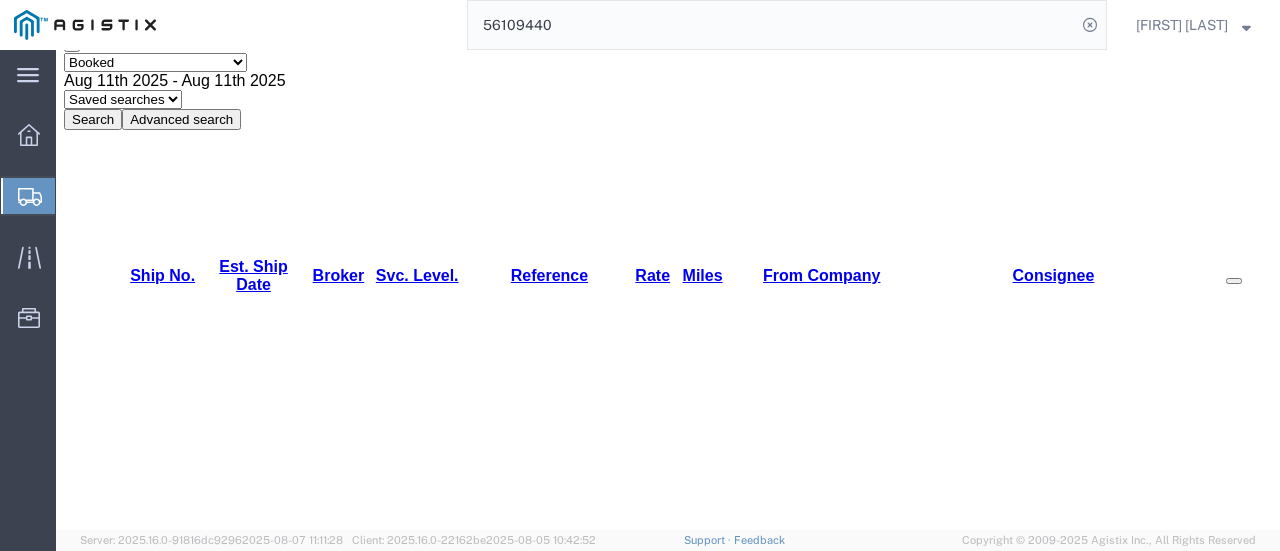 click on "56109440" at bounding box center [152, 1858] 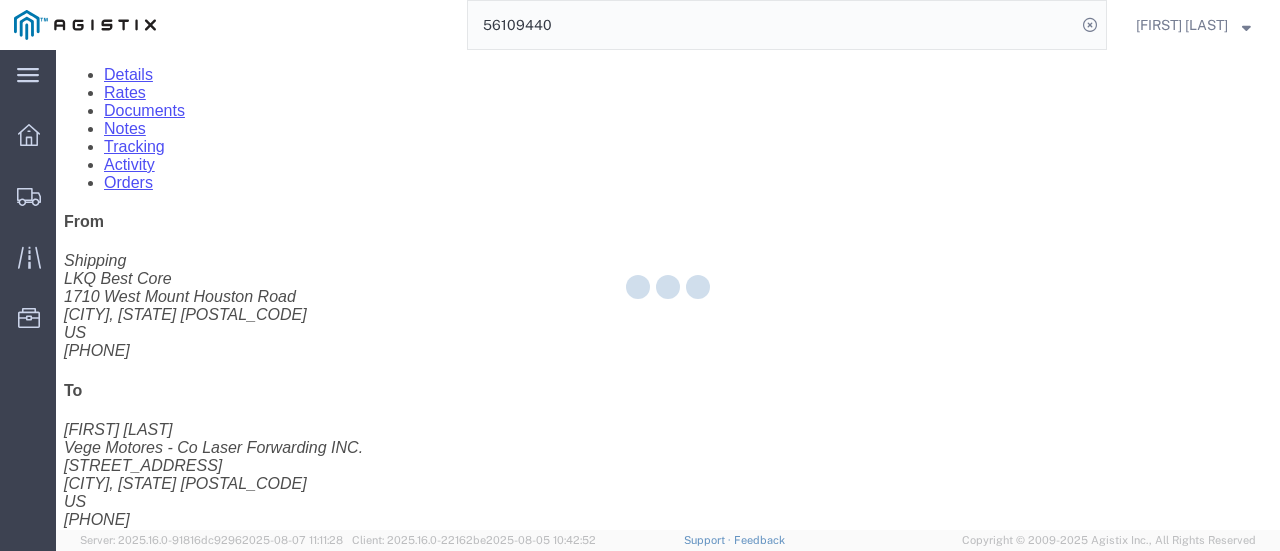 scroll, scrollTop: 0, scrollLeft: 0, axis: both 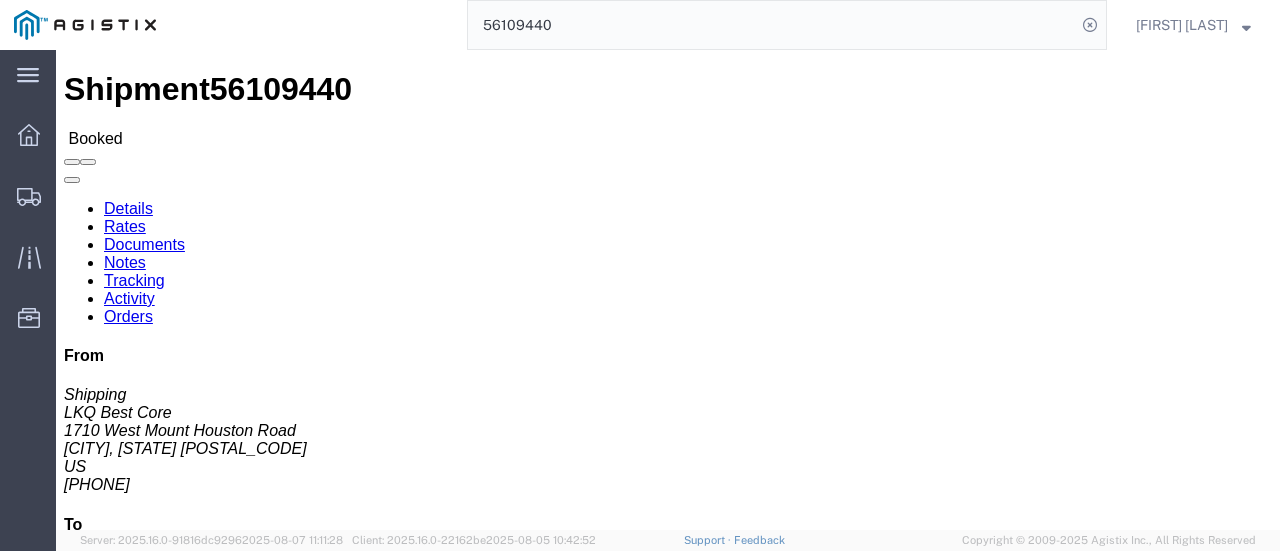 click on "Rates" 